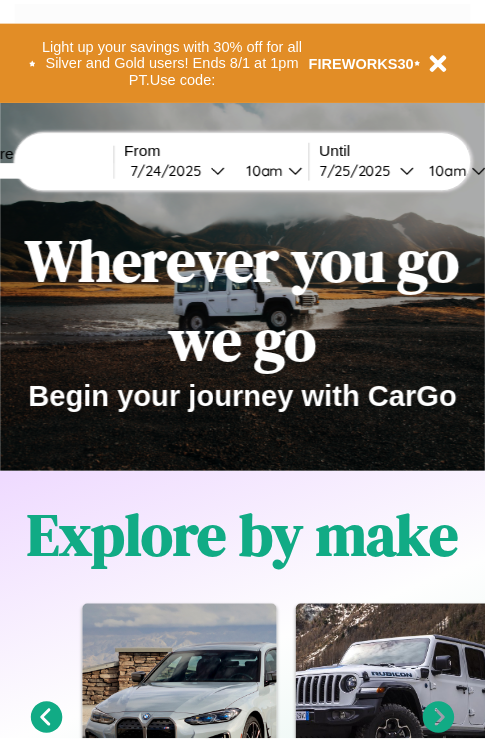 scroll, scrollTop: 0, scrollLeft: 0, axis: both 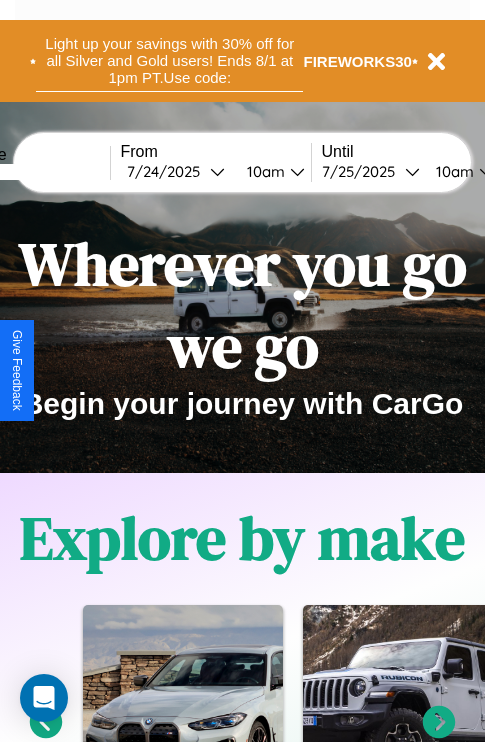 click on "Light up your savings with 30% off for all Silver and Gold users! Ends 8/1 at 1pm PT.  Use code:" at bounding box center [169, 61] 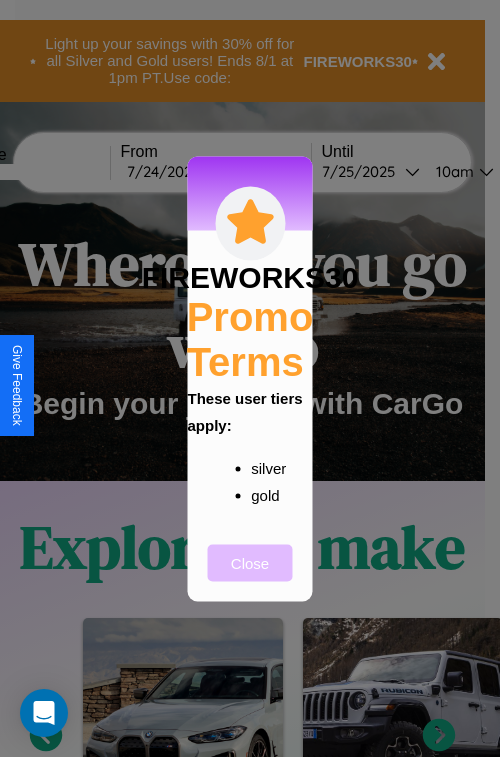 click on "Close" at bounding box center (250, 562) 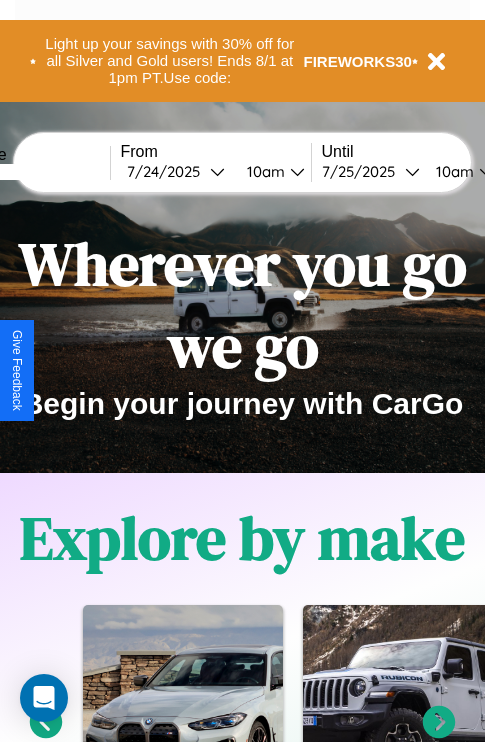 click at bounding box center [35, 172] 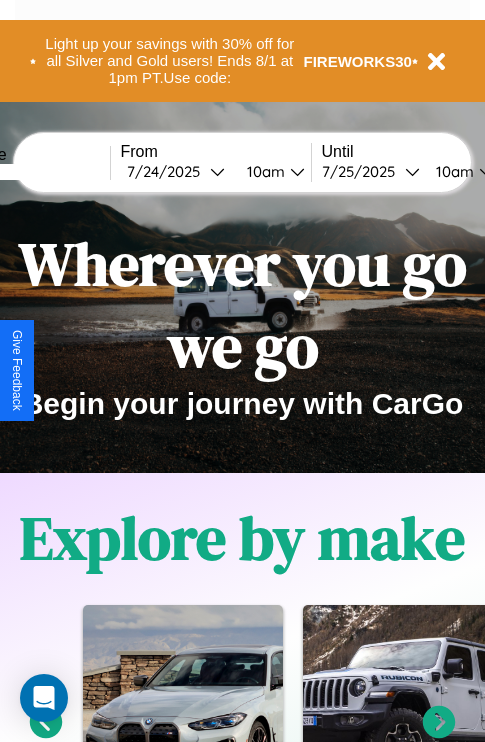 type on "*****" 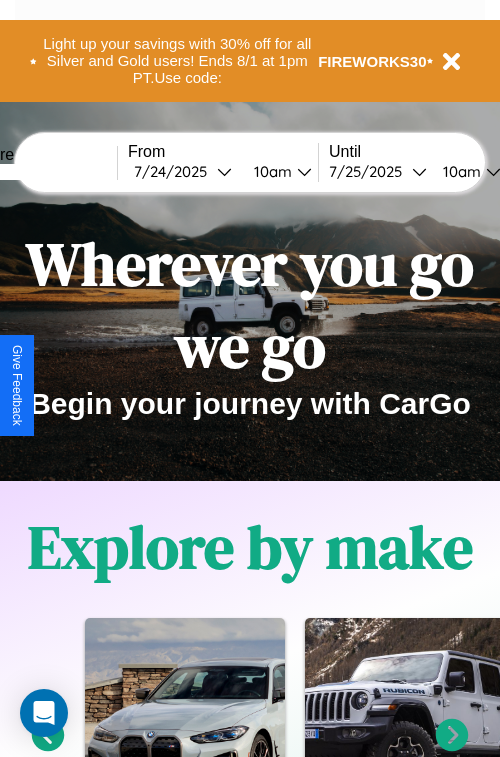 select on "*" 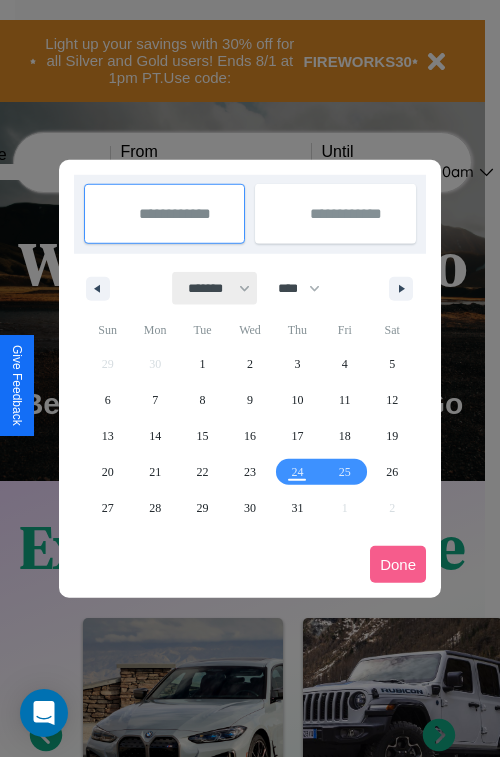 click on "******* ******** ***** ***** *** **** **** ****** ********* ******* ******** ********" at bounding box center [215, 288] 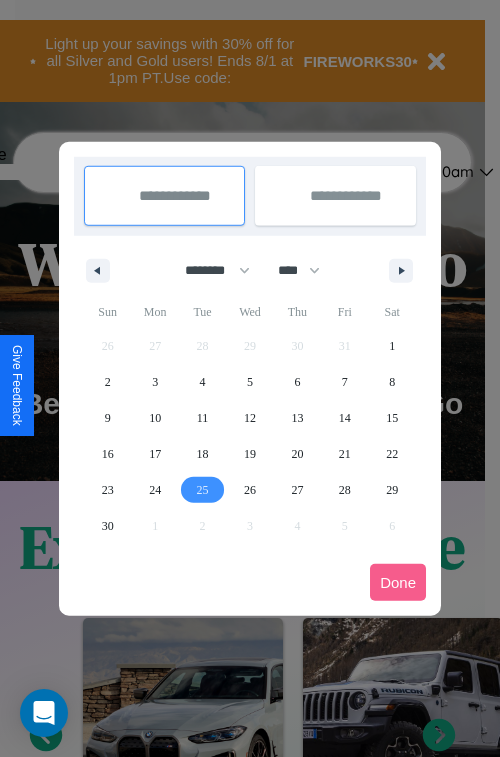 click on "25" at bounding box center (203, 490) 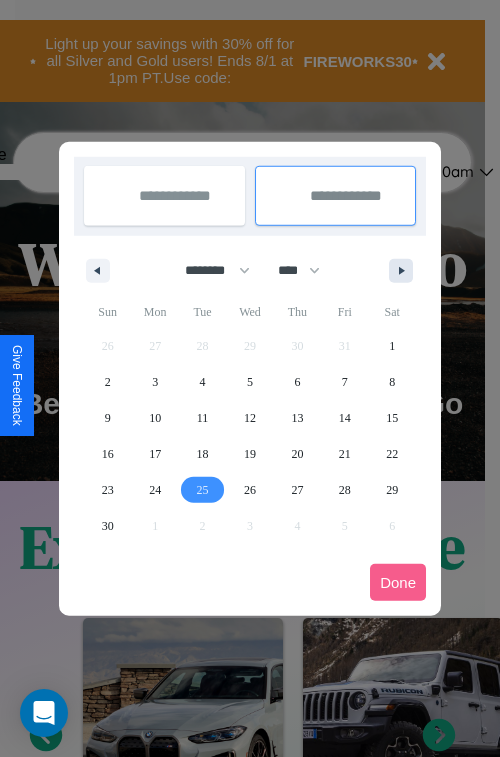 click at bounding box center [405, 271] 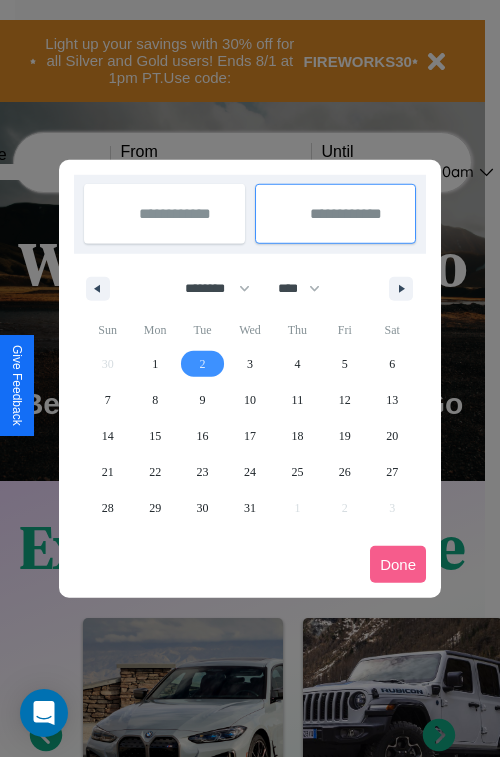 click on "2" at bounding box center (203, 364) 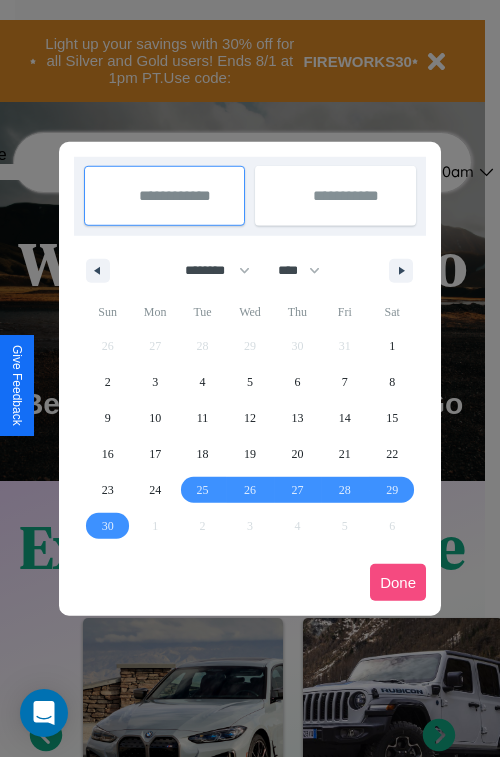 click on "Done" at bounding box center [398, 582] 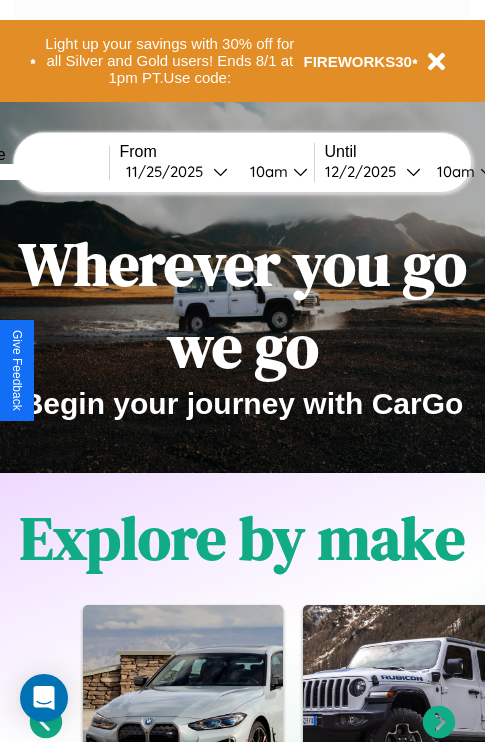 scroll, scrollTop: 0, scrollLeft: 77, axis: horizontal 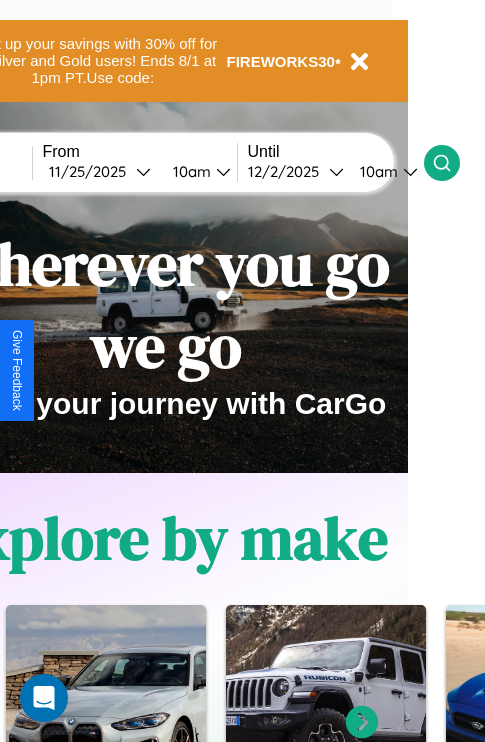click 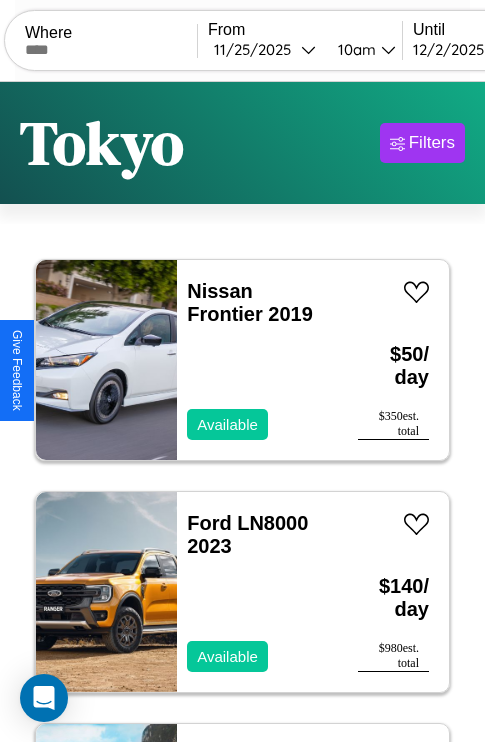 scroll, scrollTop: 79, scrollLeft: 0, axis: vertical 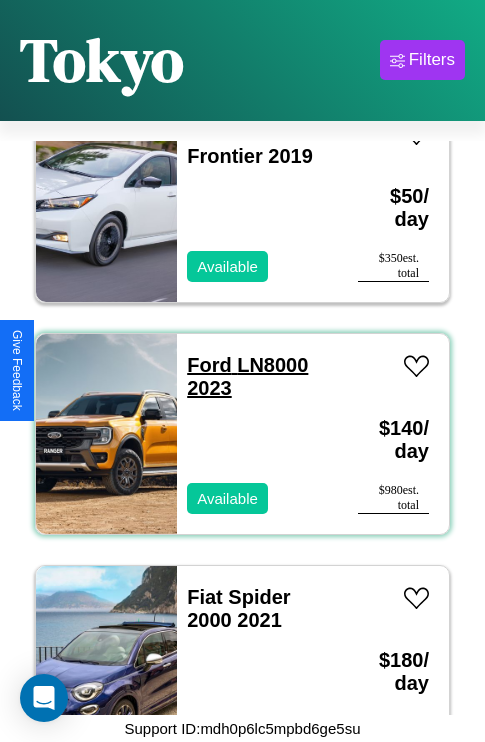click on "Ford   LN8000   2023" at bounding box center [247, 376] 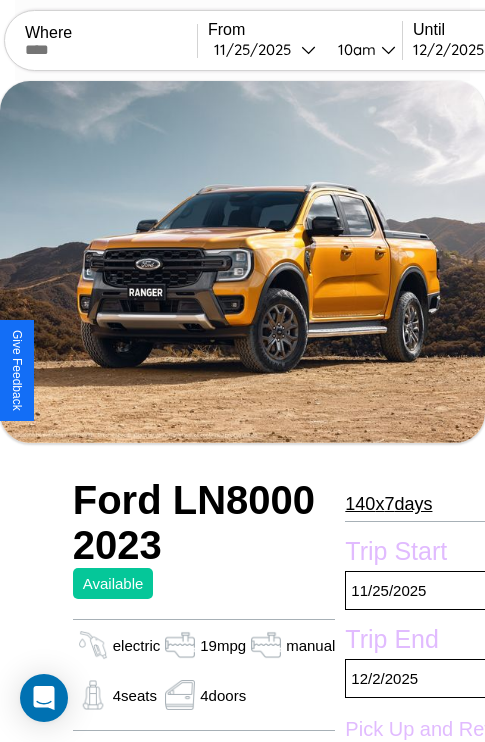 scroll, scrollTop: 133, scrollLeft: 0, axis: vertical 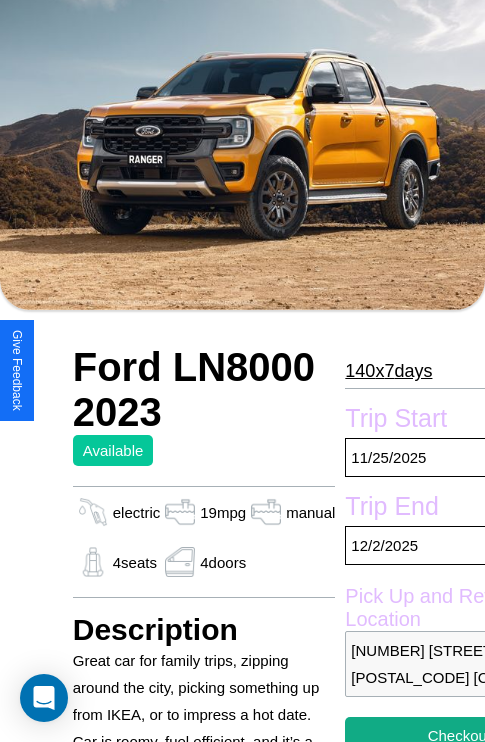 click on "140  x  7  days" at bounding box center [388, 371] 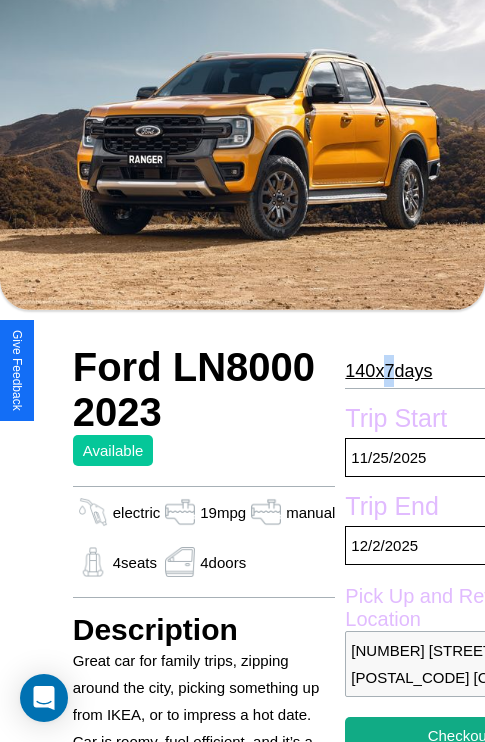 click on "140  x  7  days" at bounding box center [388, 371] 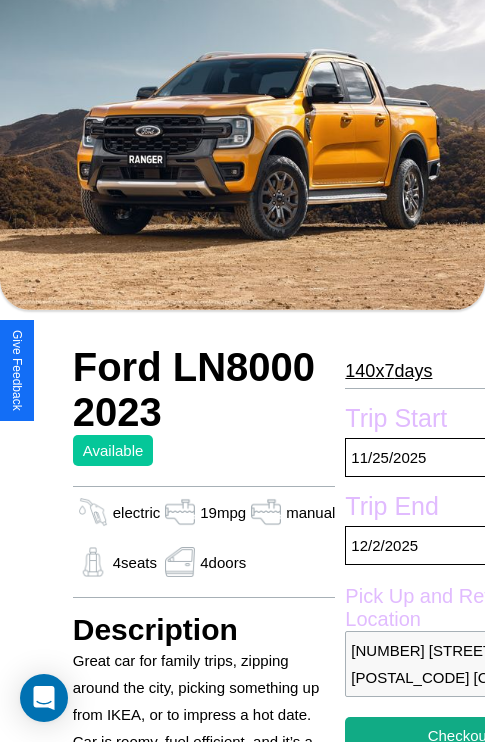 click on "140  x  7  days" at bounding box center [388, 371] 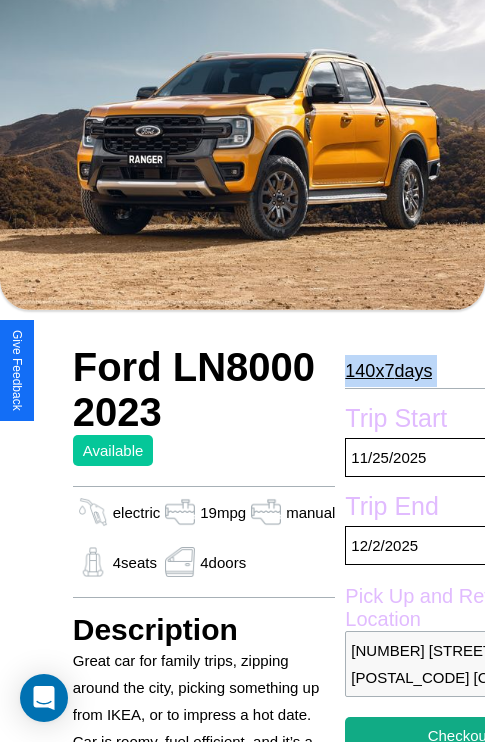 click on "140  x  7  days" at bounding box center [388, 371] 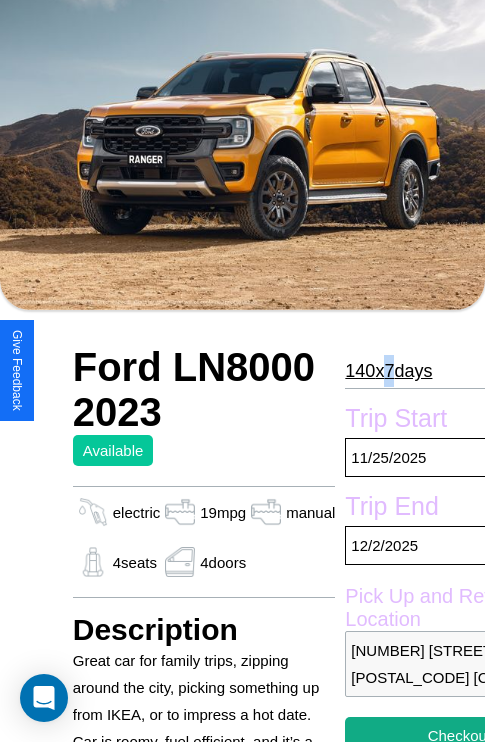 click on "140  x  7  days" at bounding box center (388, 371) 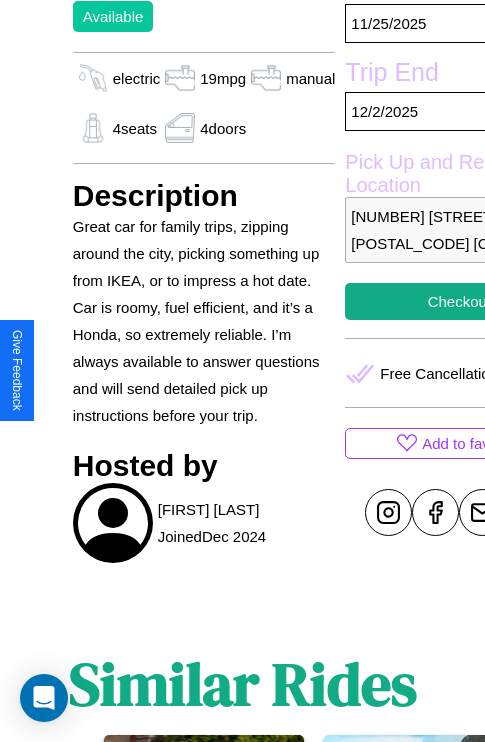scroll, scrollTop: 864, scrollLeft: 0, axis: vertical 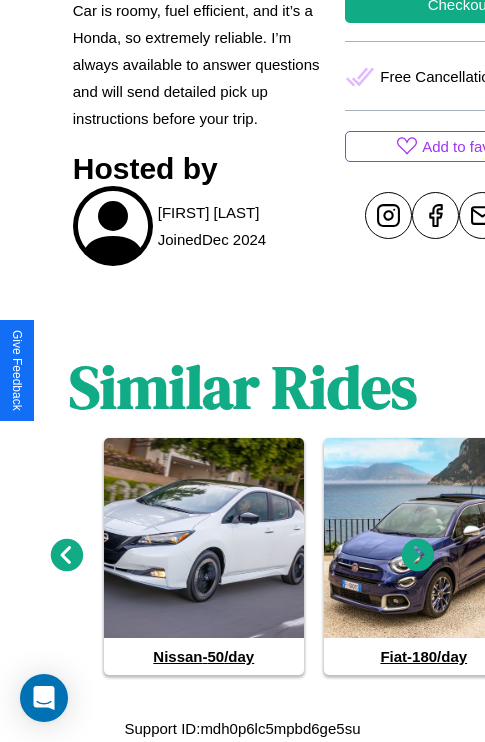 click 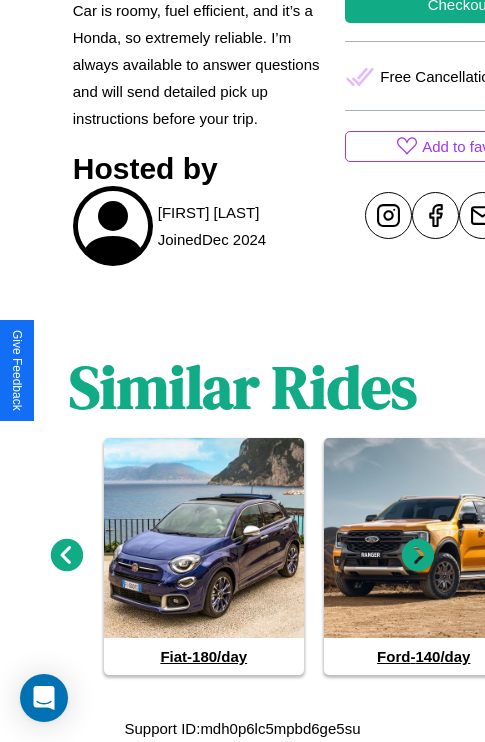 click 